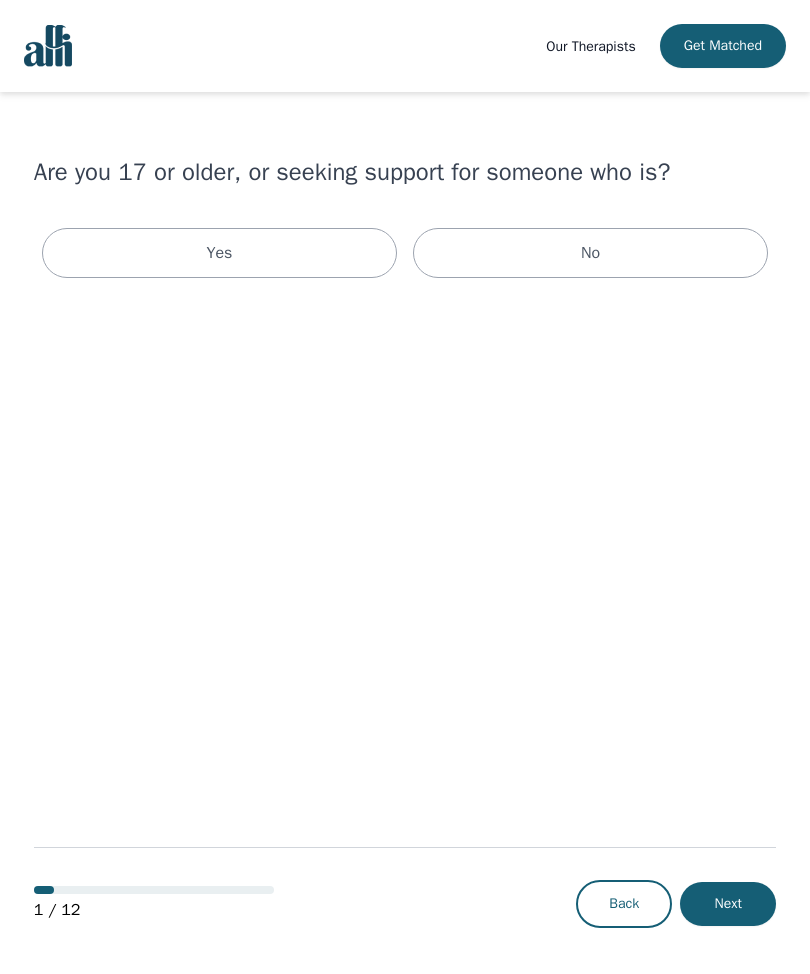 scroll, scrollTop: 0, scrollLeft: 0, axis: both 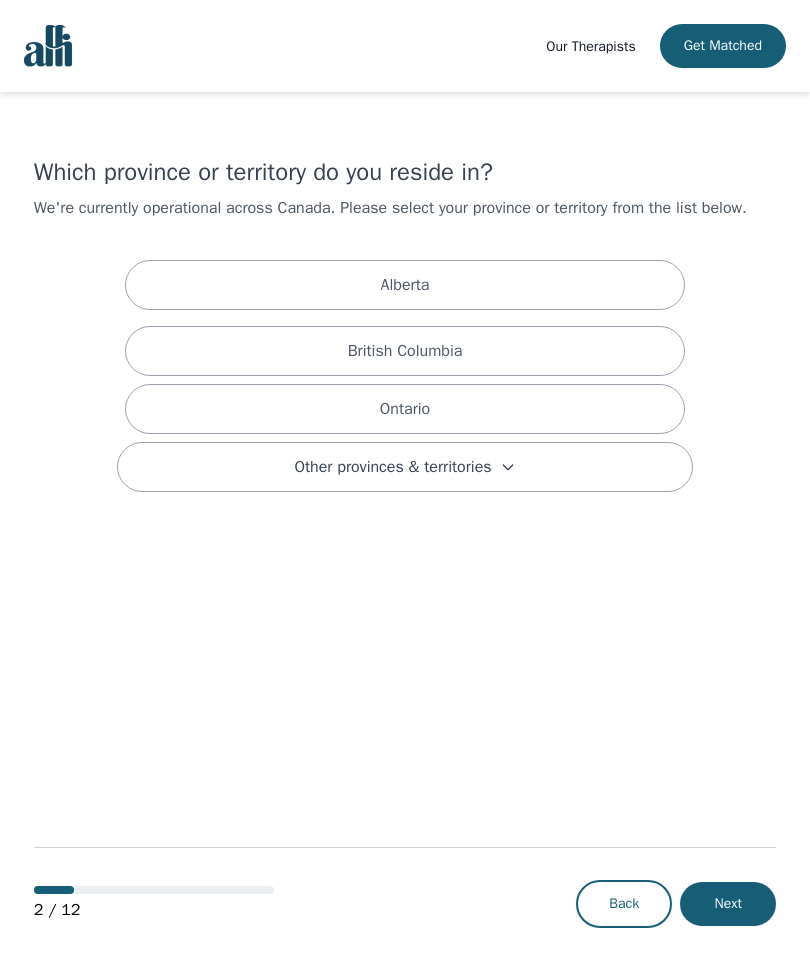 click on "Ontario" at bounding box center [405, 409] 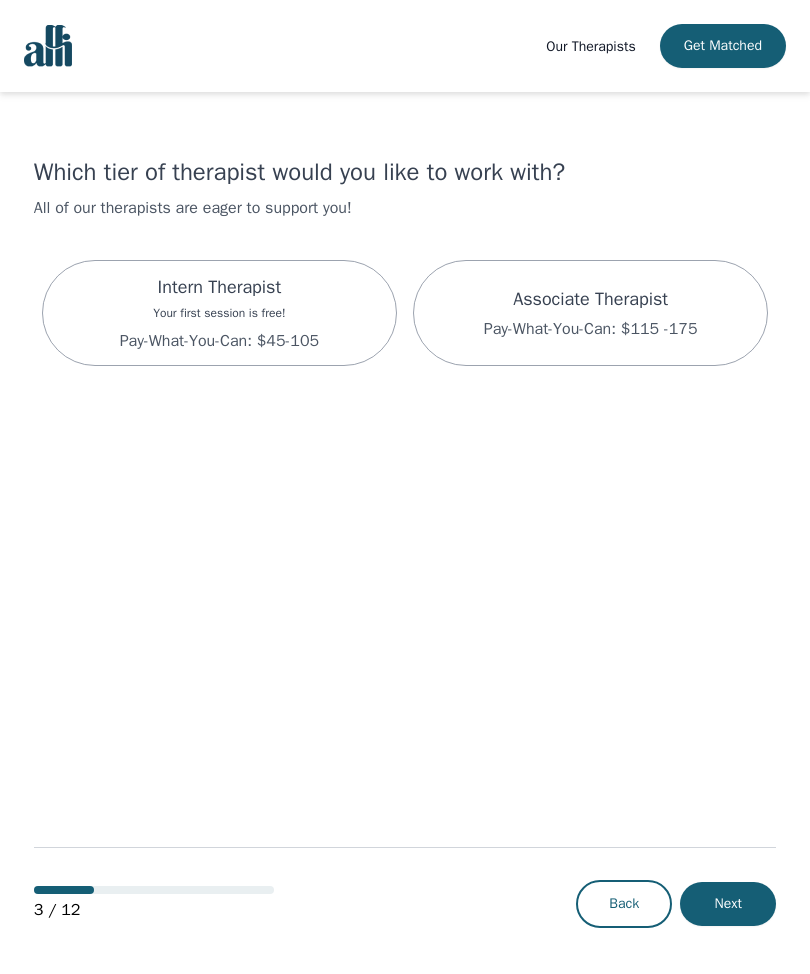 click on "Your first session is free!" at bounding box center [219, 313] 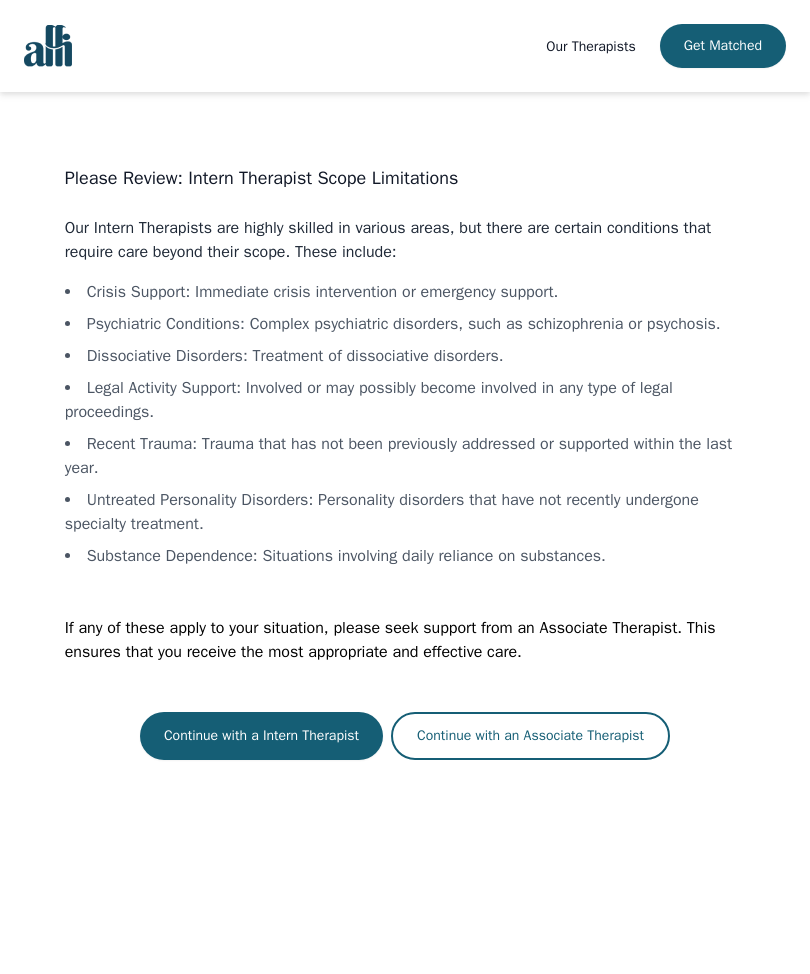 click on "Continue with a Intern Therapist" at bounding box center (261, 736) 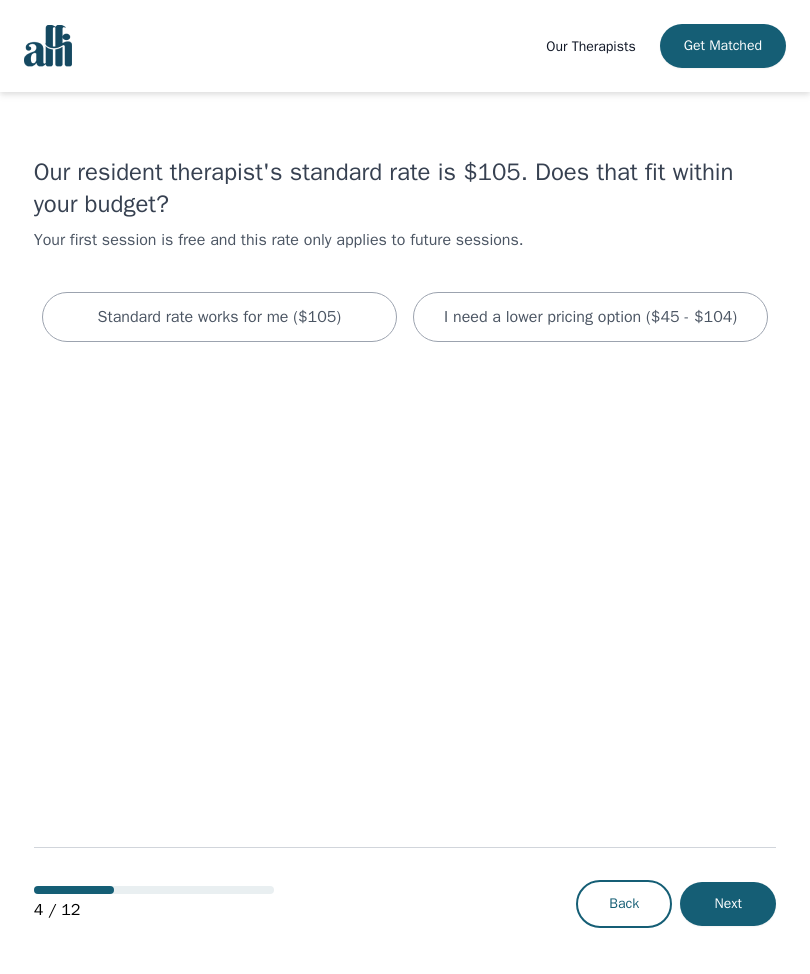 click on "I need a lower pricing option ($45 - $104)" at bounding box center (590, 317) 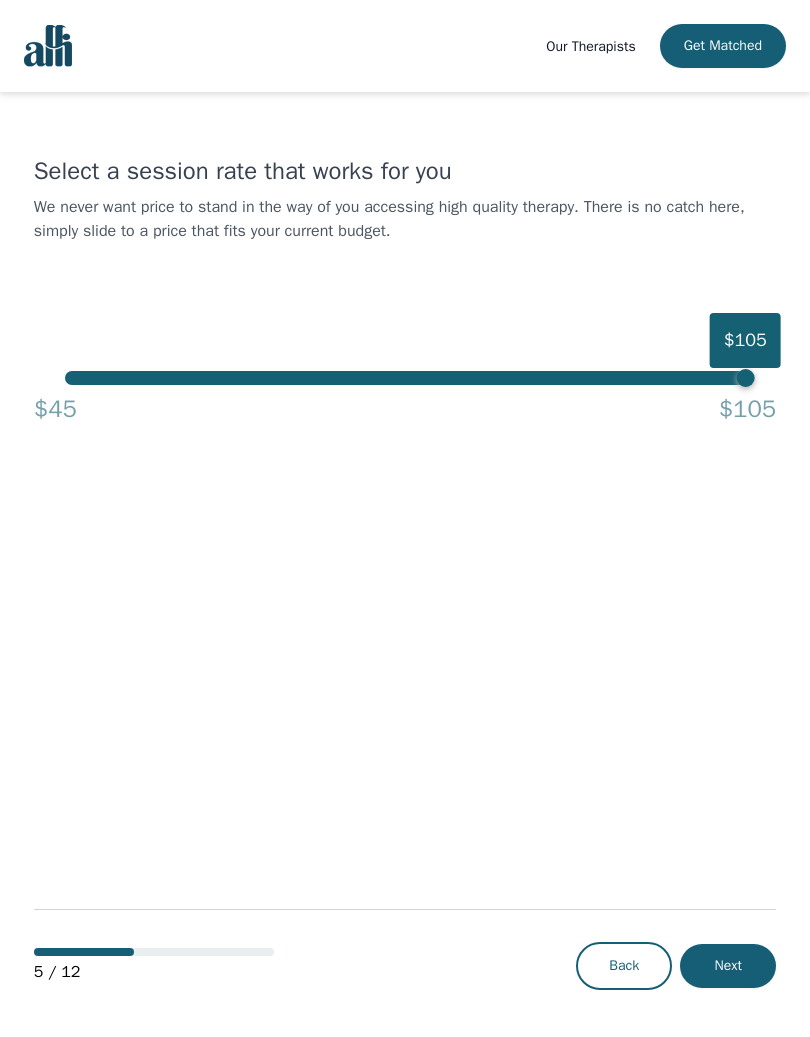 scroll, scrollTop: 0, scrollLeft: 0, axis: both 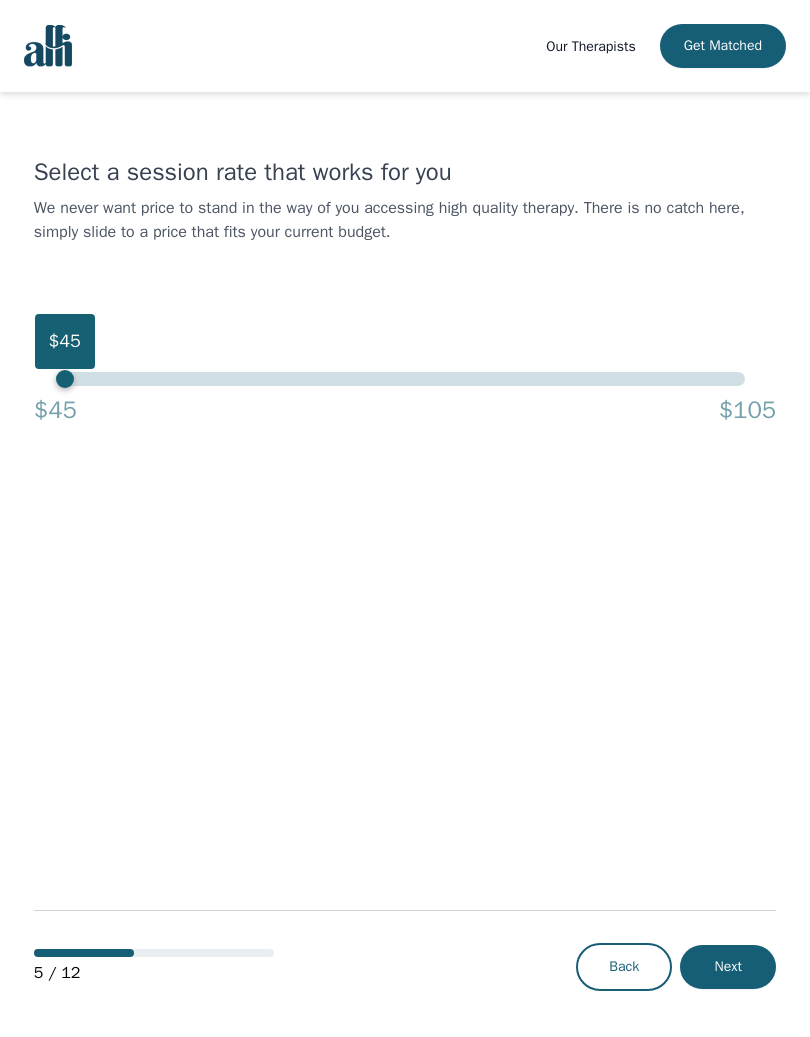 click on "Next" at bounding box center [728, 967] 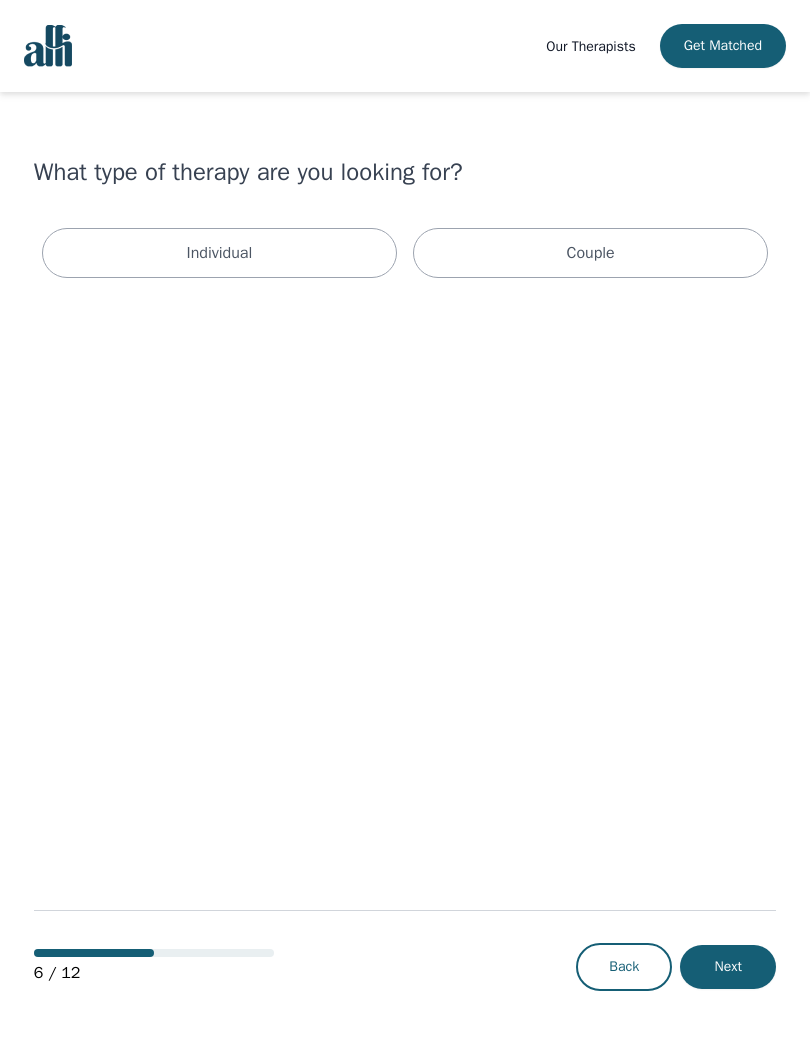 click on "Individual" at bounding box center [219, 253] 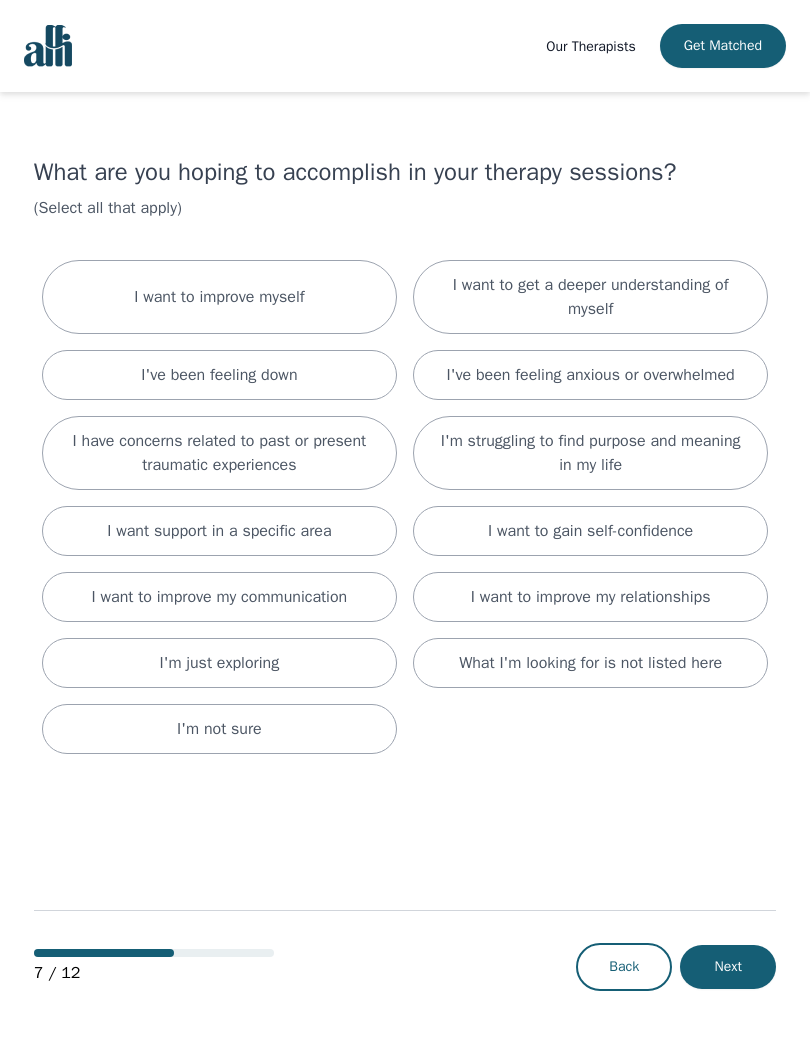click on "I've been feeling anxious or overwhelmed" at bounding box center [591, 375] 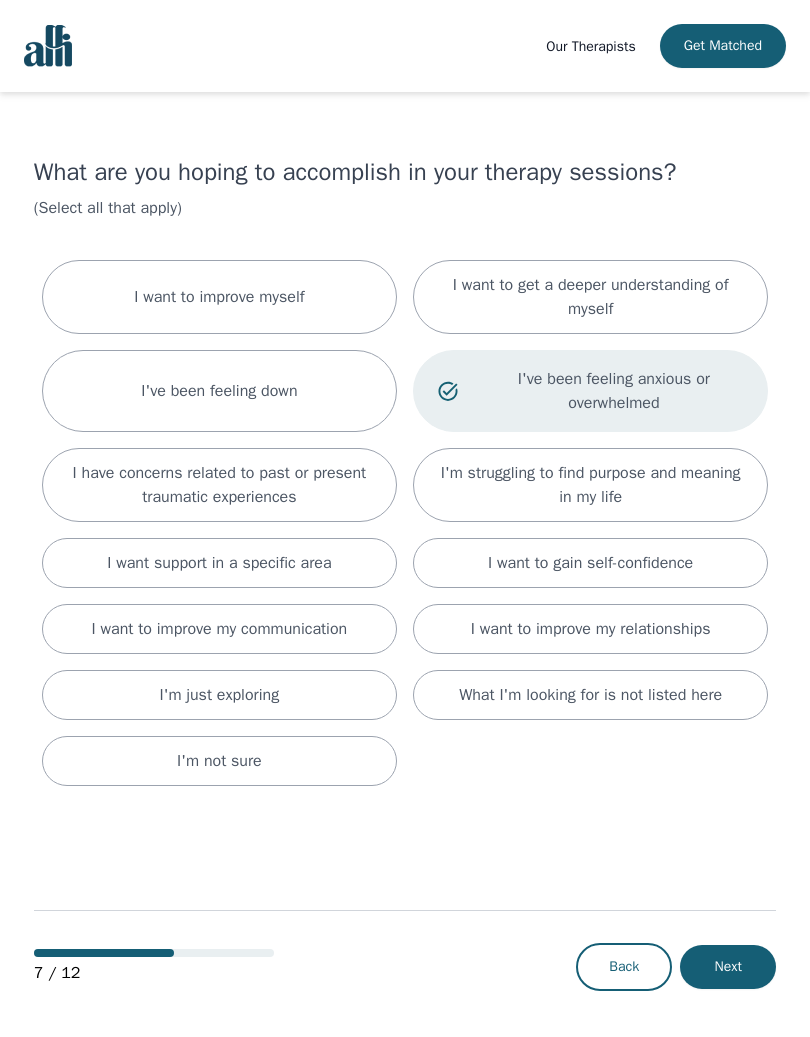 click on "I've been feeling anxious or overwhelmed" at bounding box center (614, 391) 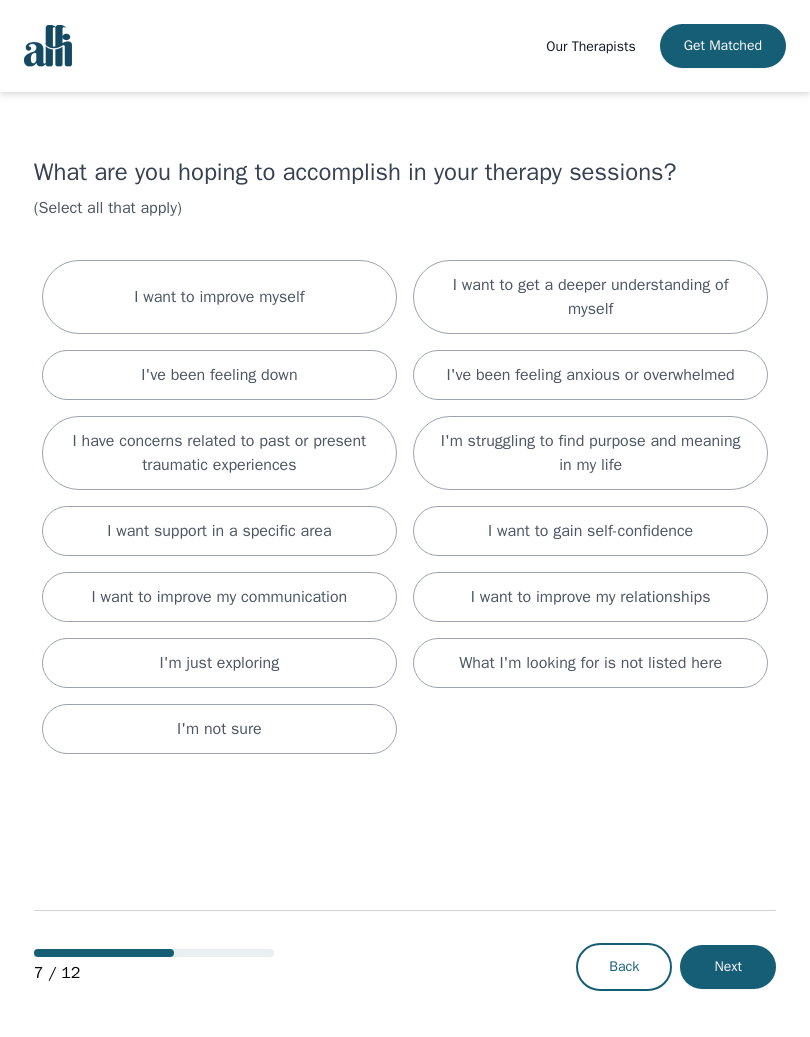 click on "I'm struggling to find purpose and meaning in my life" at bounding box center (590, 453) 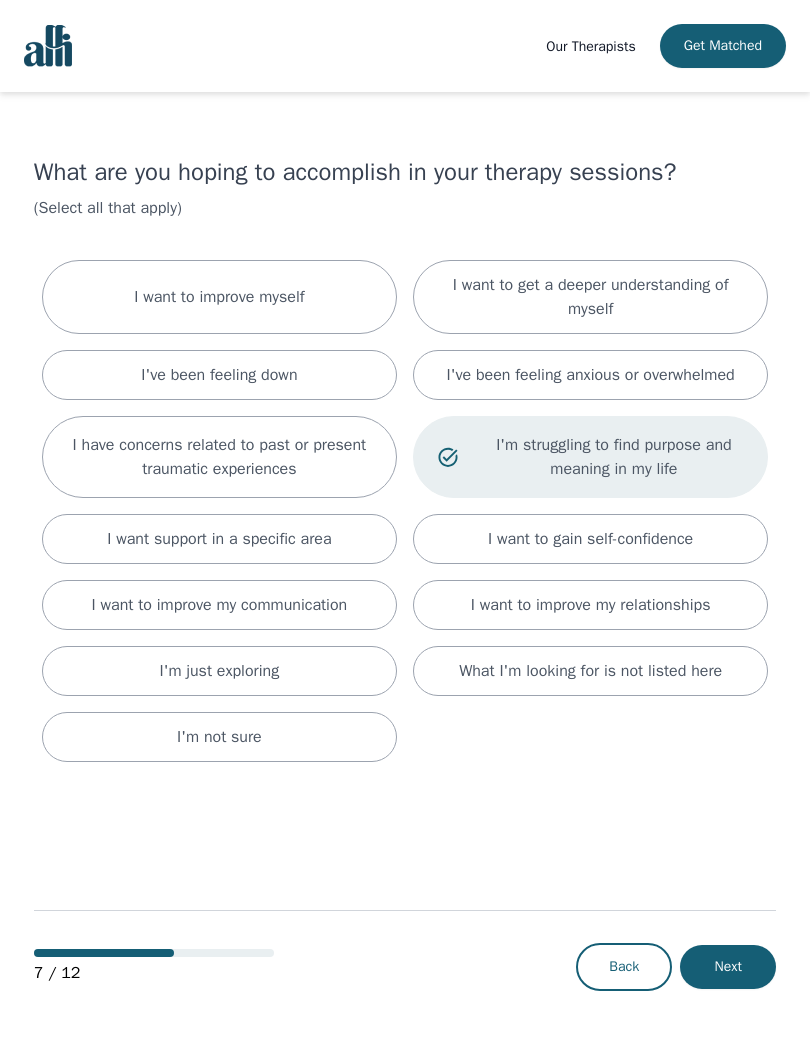 click on "I've been feeling anxious or overwhelmed" at bounding box center [590, 375] 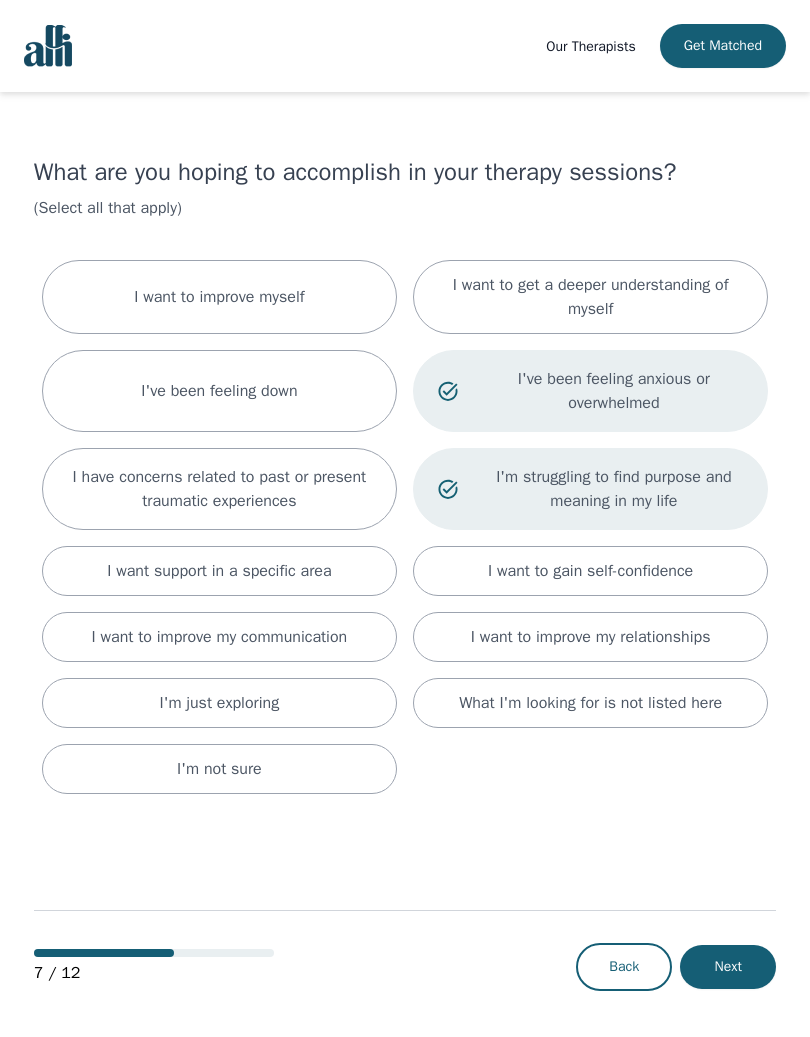 click on "I want to improve myself" at bounding box center (219, 297) 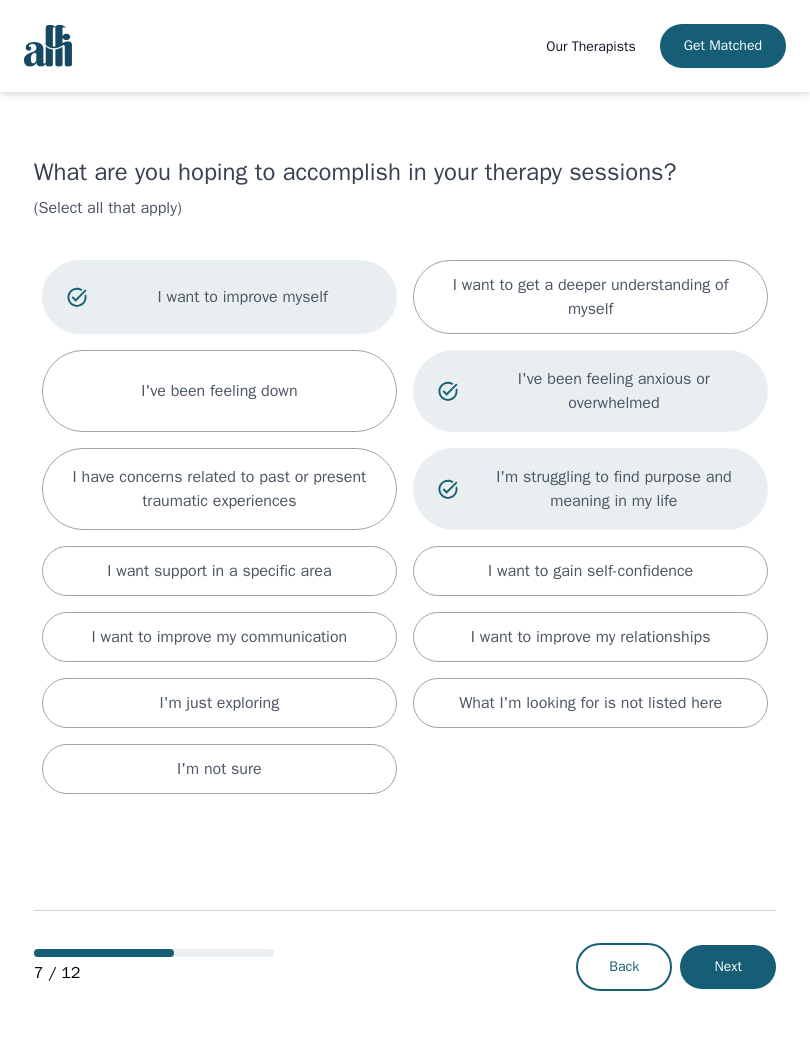 click on "Next" at bounding box center (728, 967) 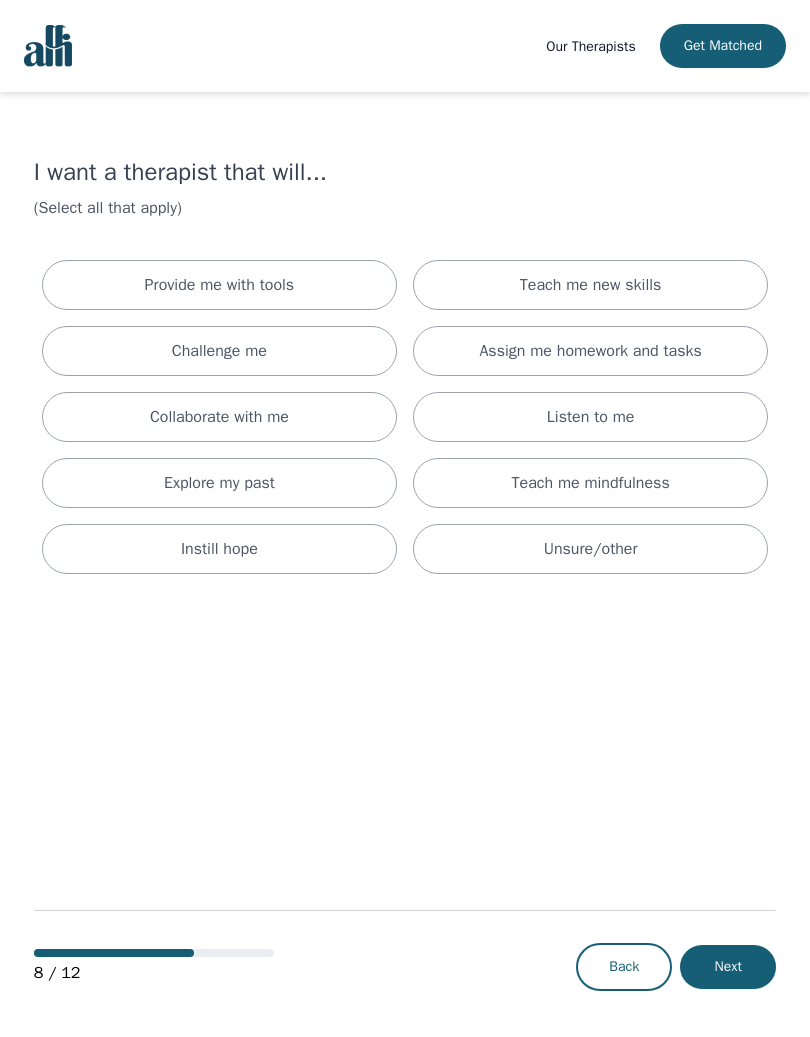click on "Listen to me" at bounding box center [591, 417] 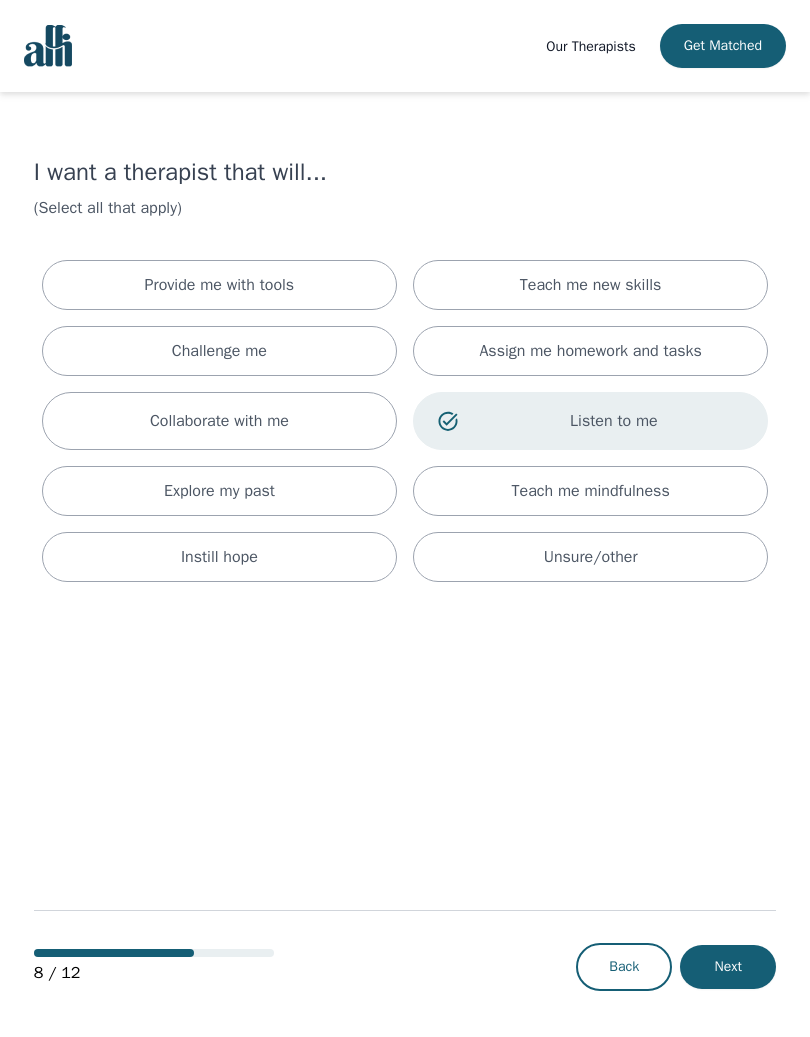 click on "Teach me new skills" at bounding box center (591, 285) 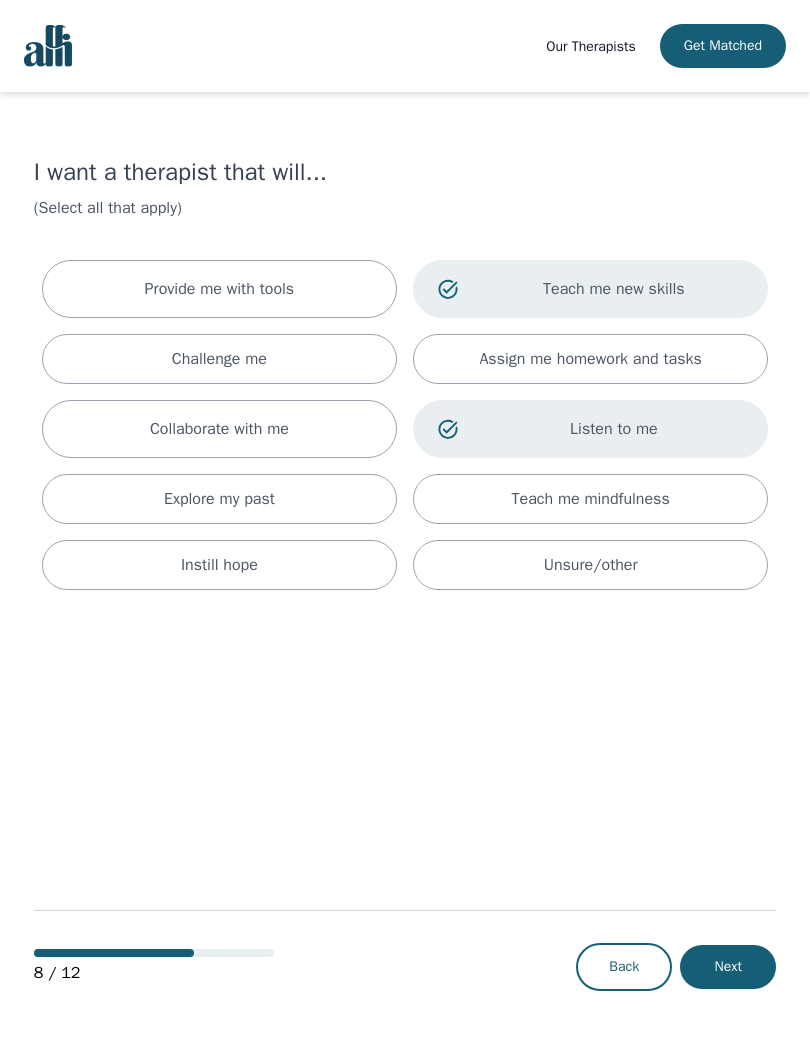 click on "Provide me with tools" at bounding box center [219, 289] 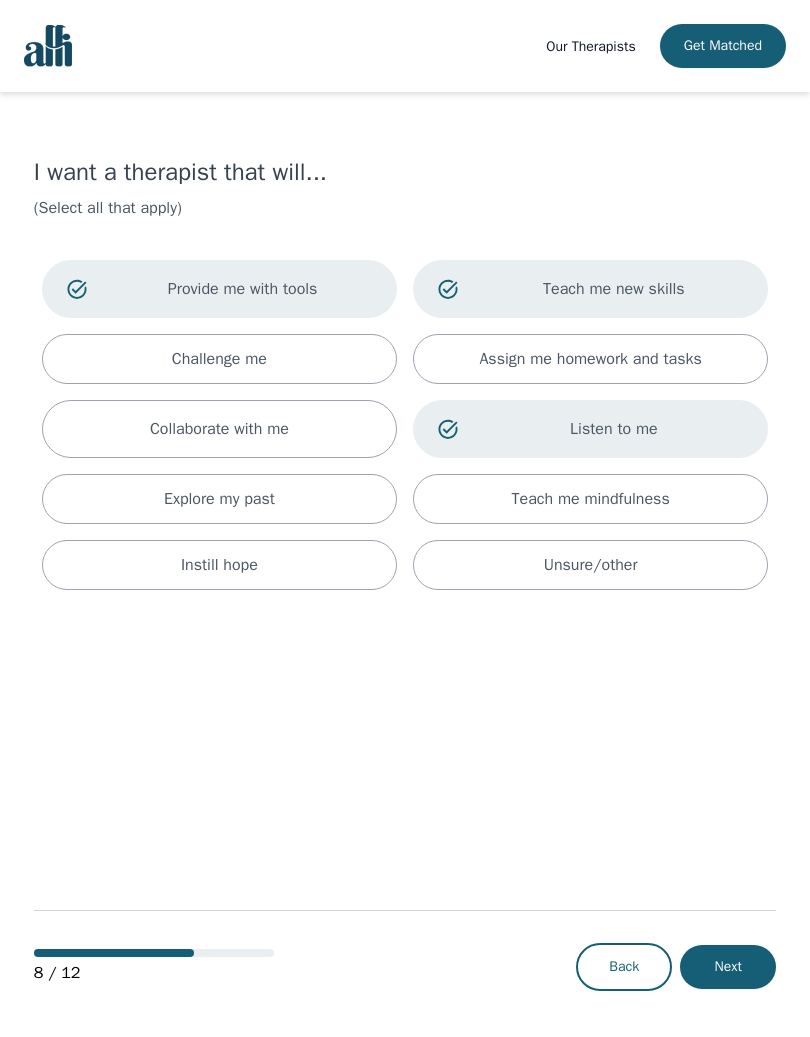 click on "Instill hope" at bounding box center [219, 565] 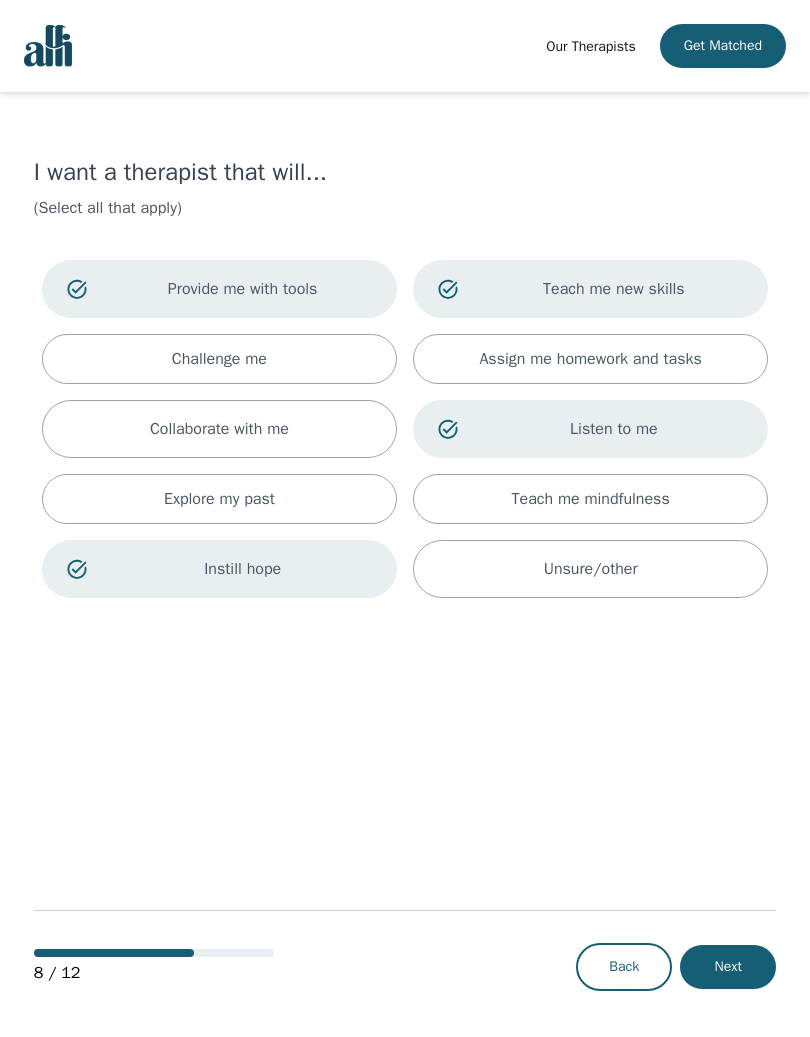 click on "Next" at bounding box center [728, 967] 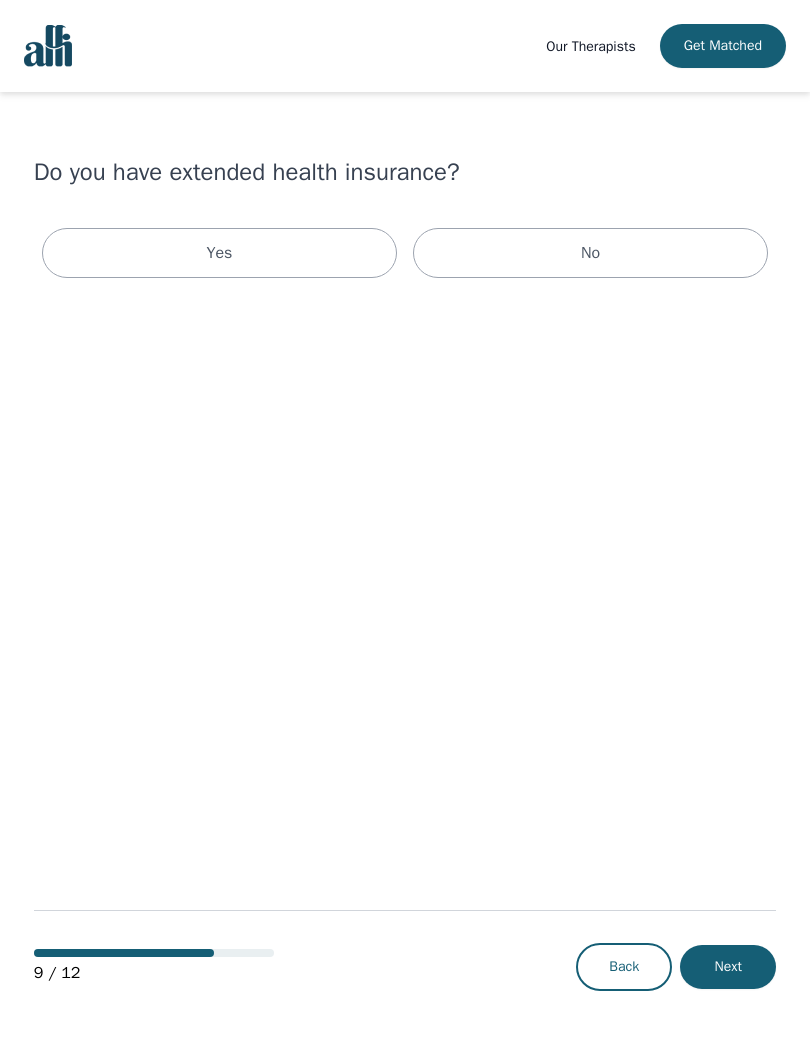click on "No" at bounding box center (590, 253) 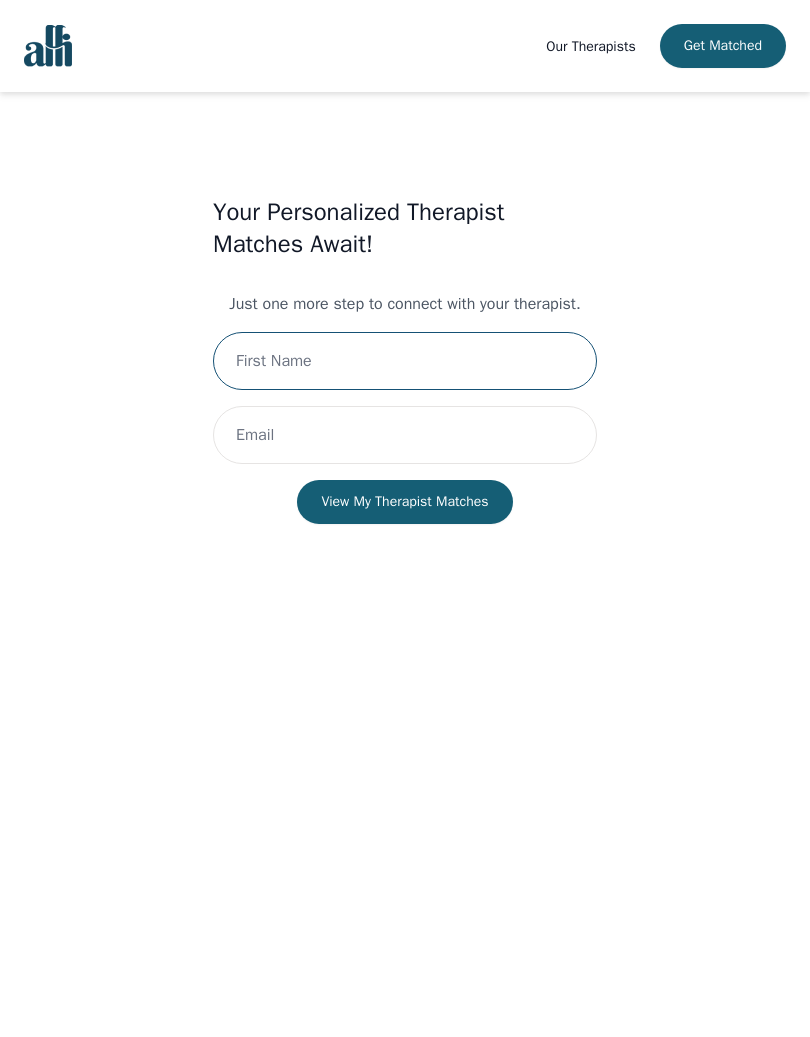 click at bounding box center [405, 361] 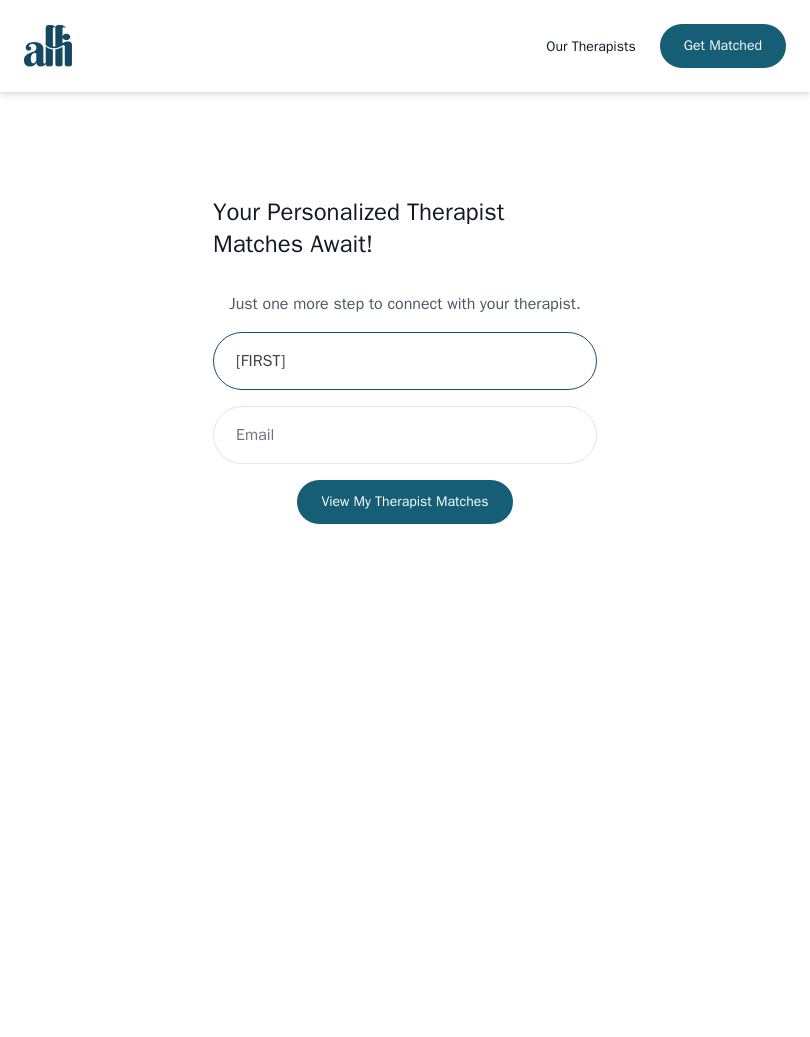 type on "[FIRST]" 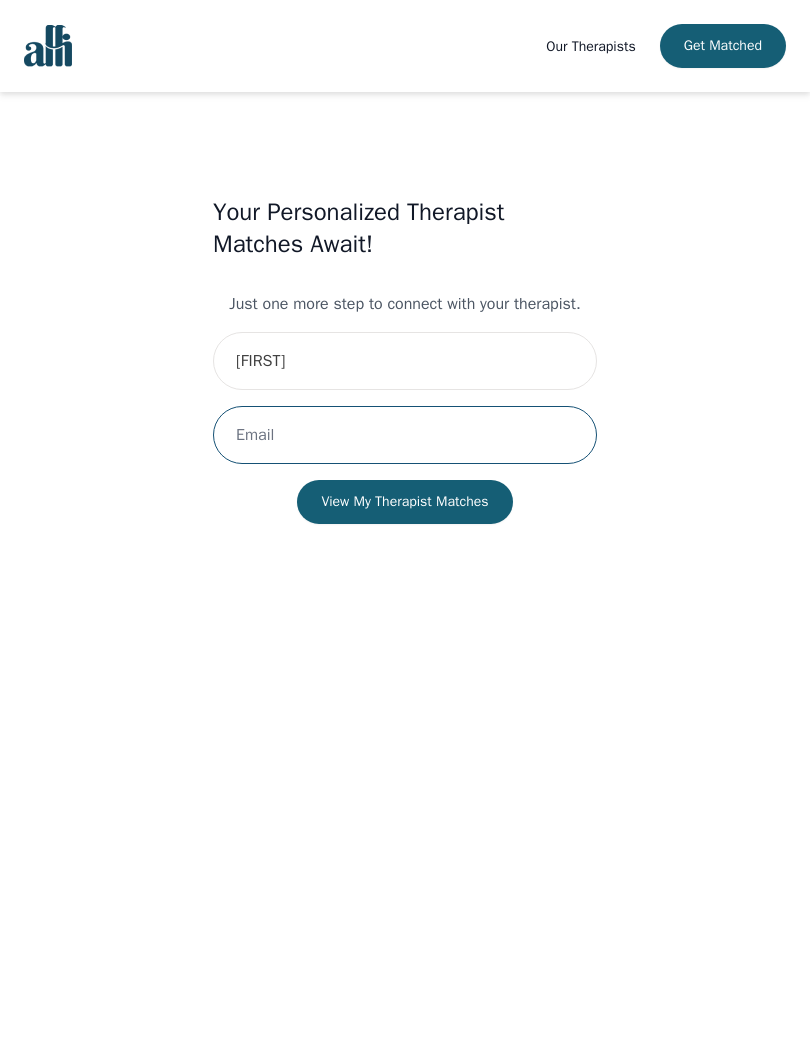 click at bounding box center (405, 435) 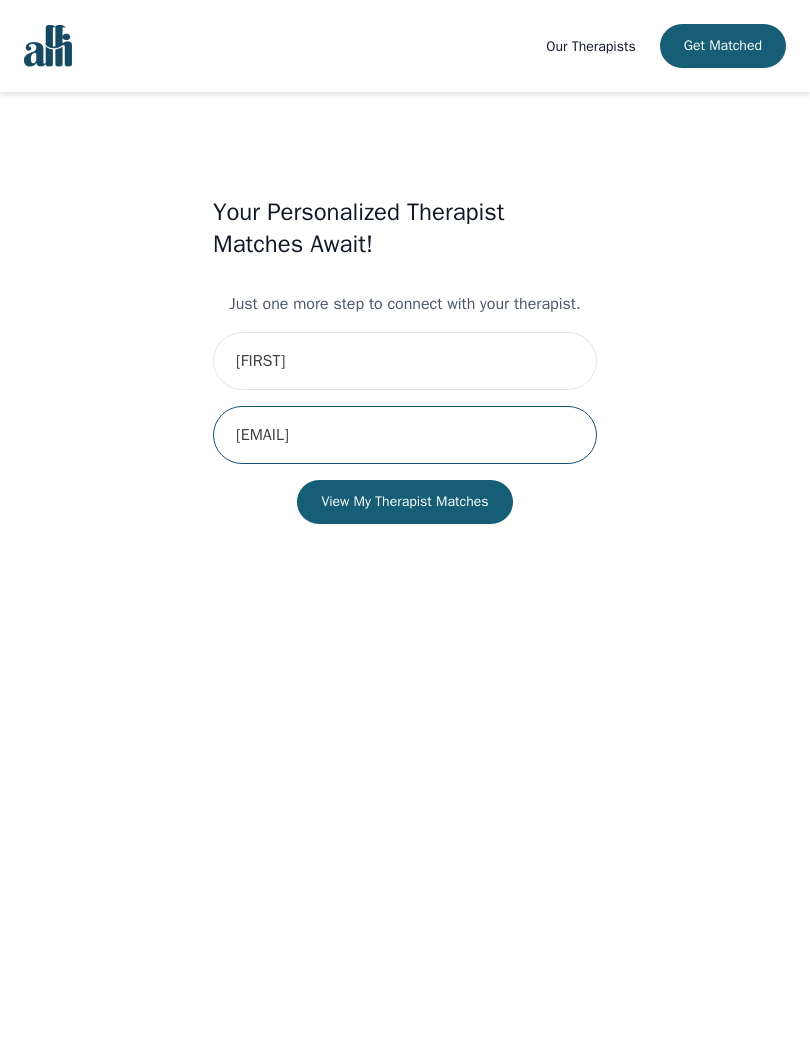 type on "[EMAIL]" 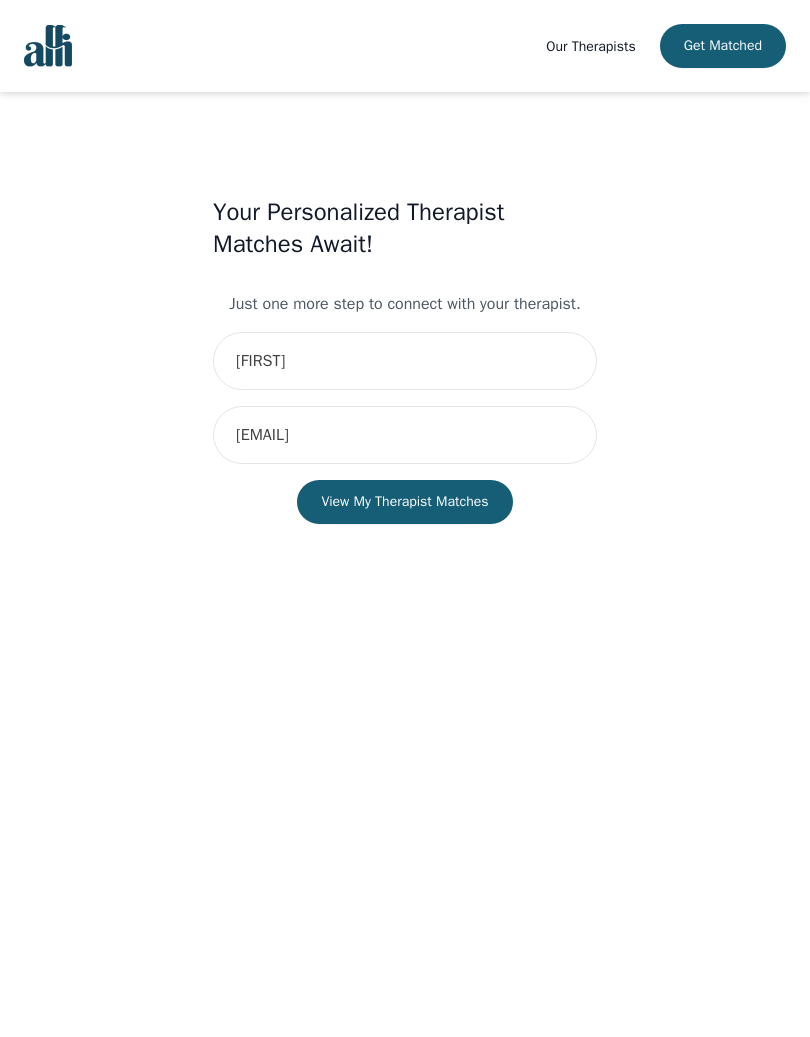 click on "View My Therapist Matches" at bounding box center [404, 502] 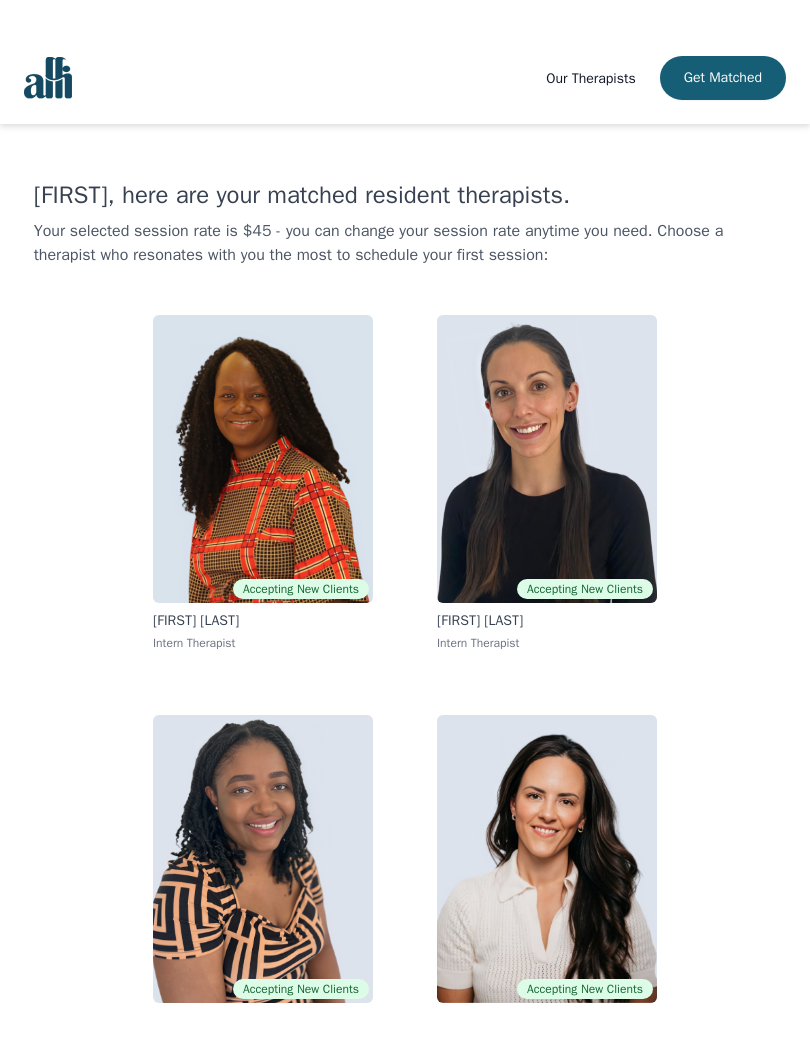 scroll, scrollTop: 7, scrollLeft: 0, axis: vertical 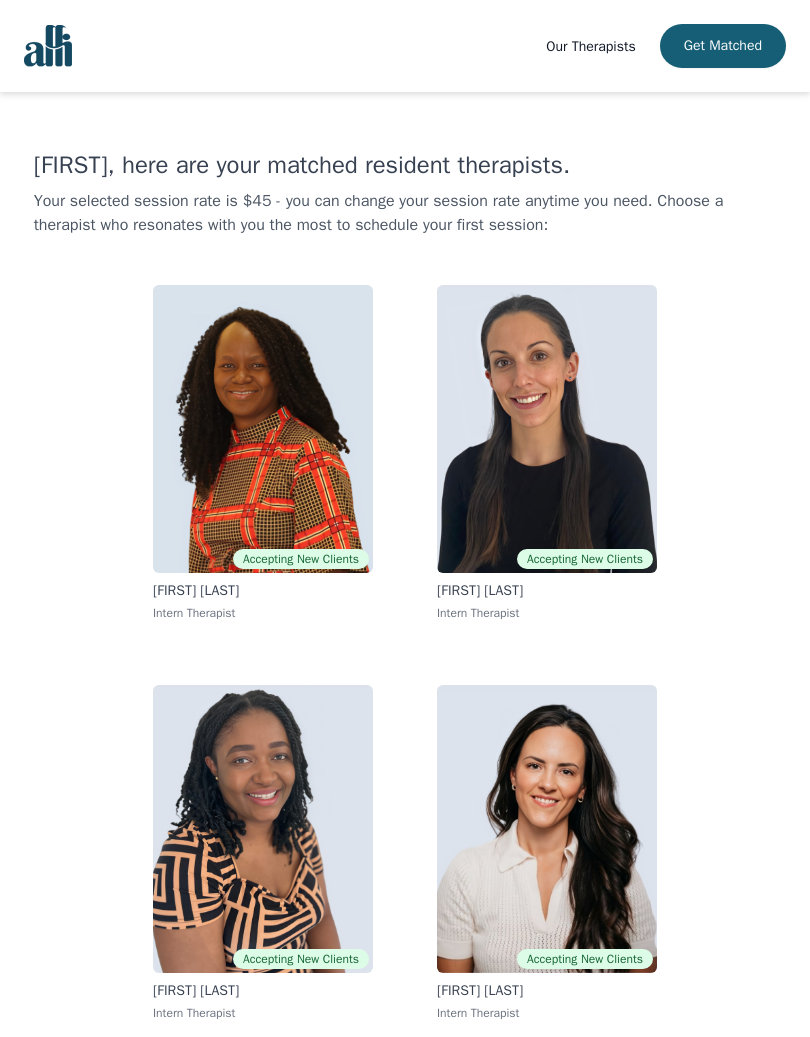 click at bounding box center [547, 829] 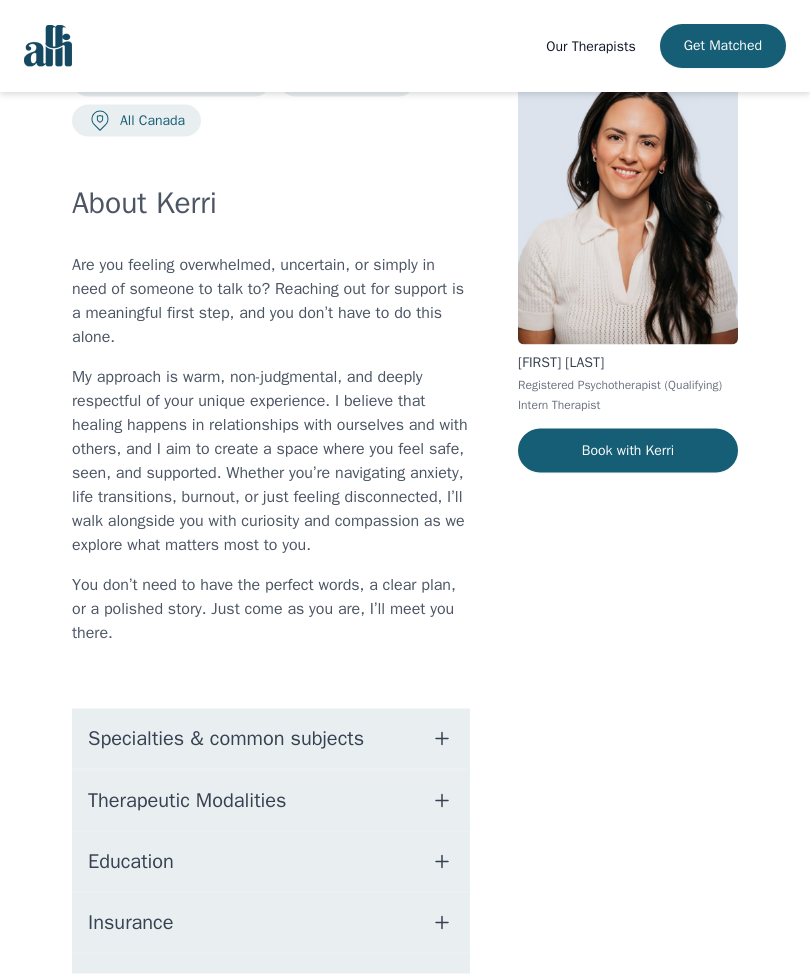 scroll, scrollTop: 0, scrollLeft: 0, axis: both 